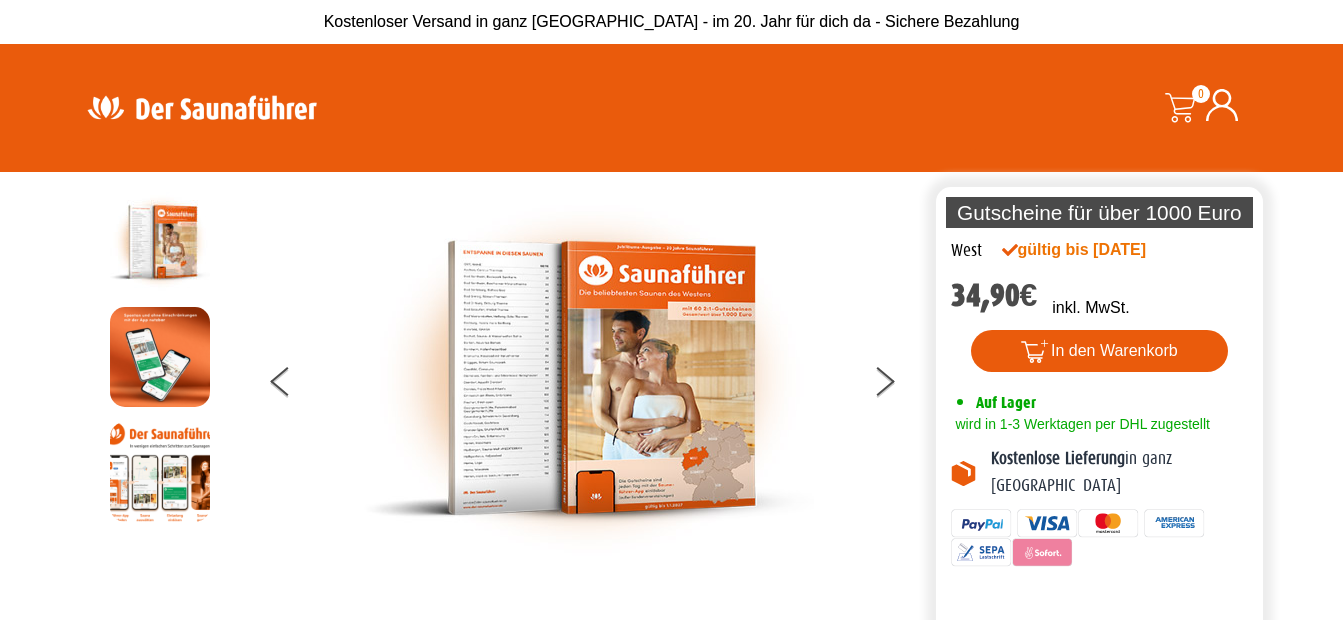 scroll, scrollTop: 0, scrollLeft: 0, axis: both 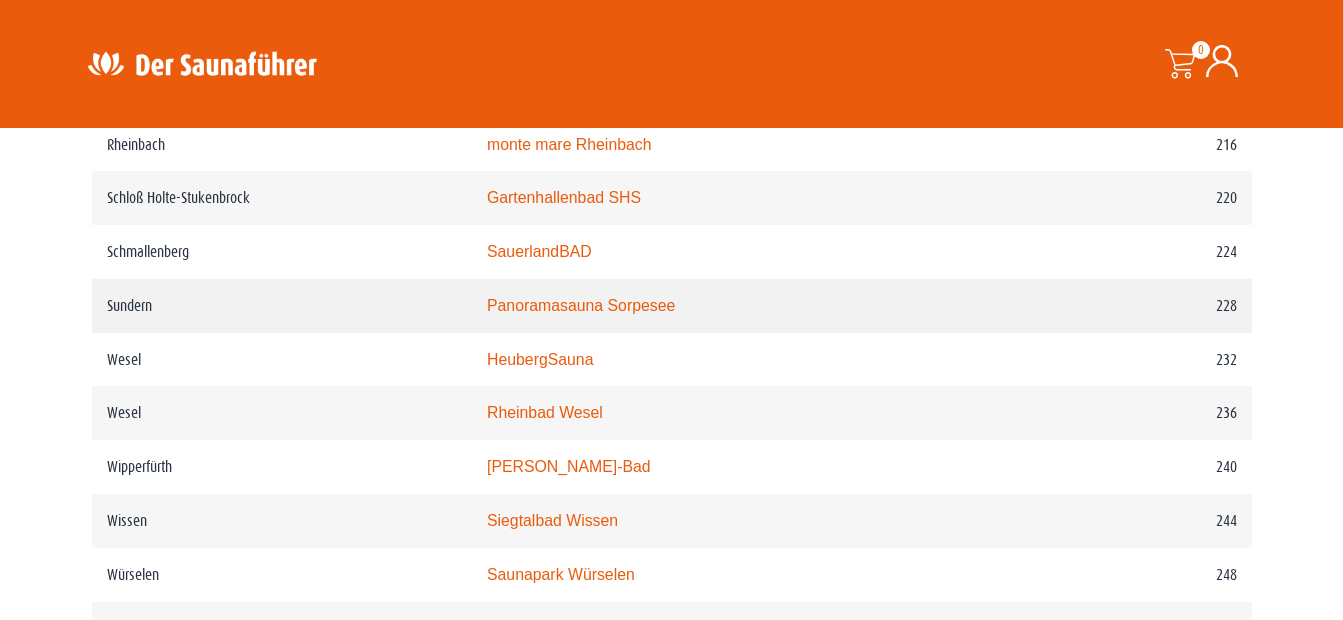 click on "Panoramasauna Sorpesee" at bounding box center (581, 305) 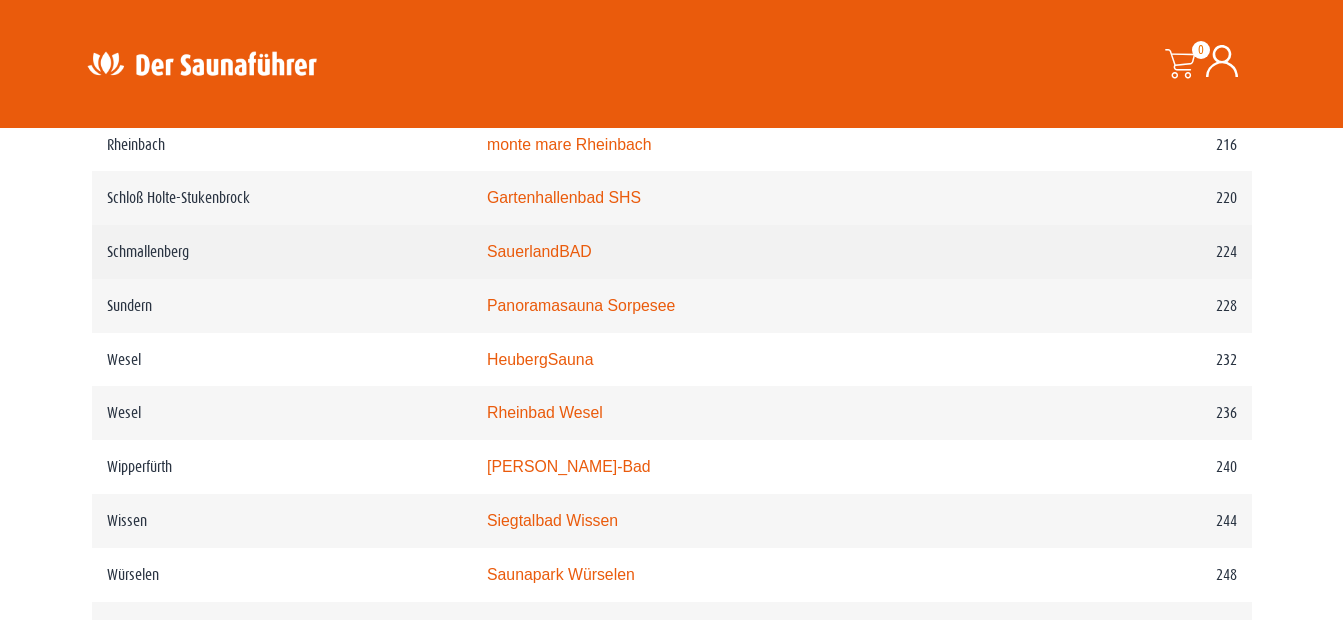 click on "SauerlandBAD" at bounding box center [539, 251] 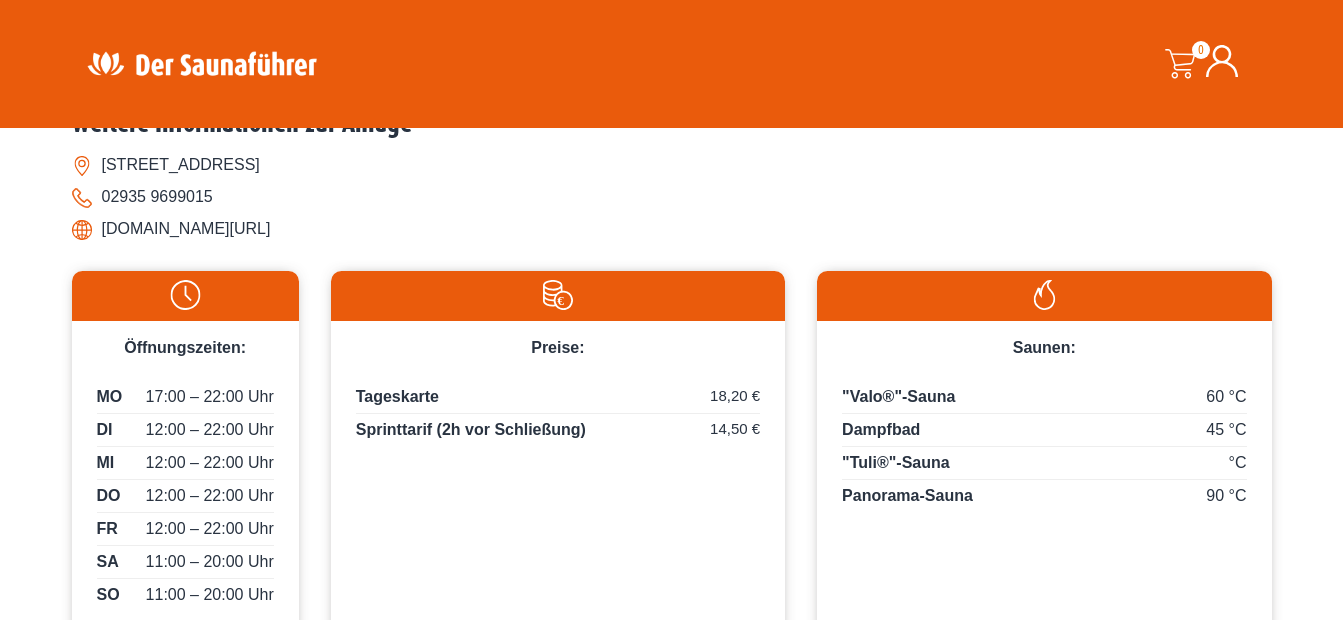 scroll, scrollTop: 845, scrollLeft: 0, axis: vertical 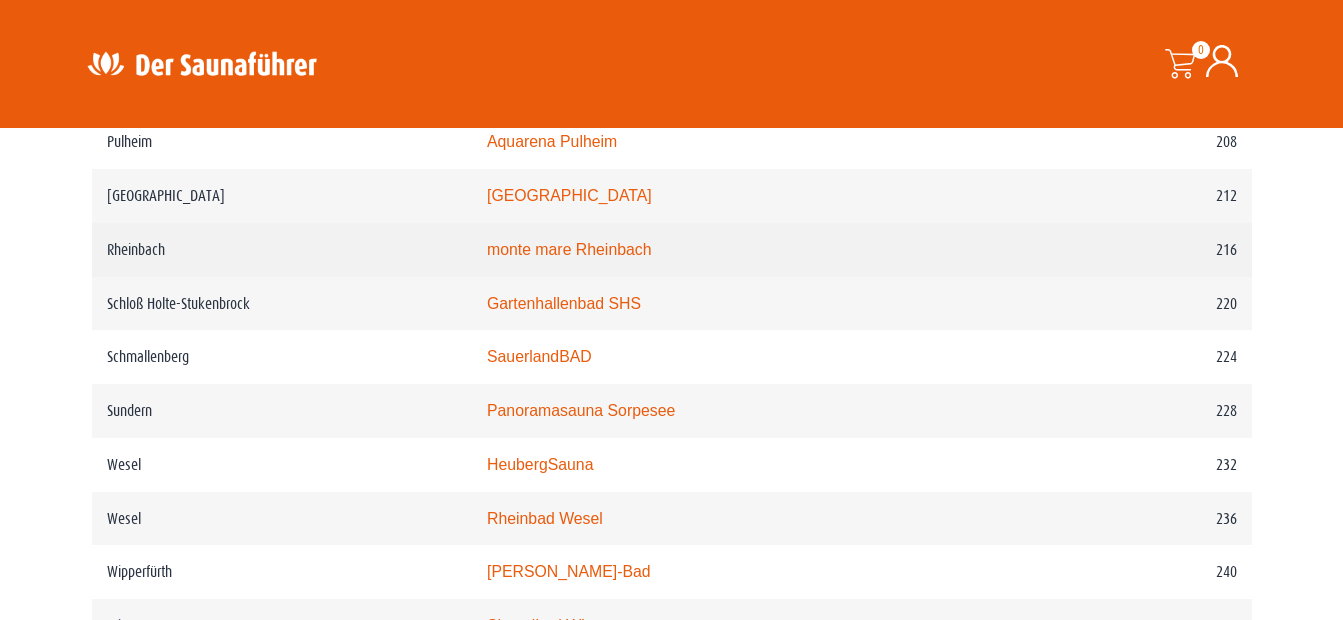 click on "Rheinbach" at bounding box center (282, 250) 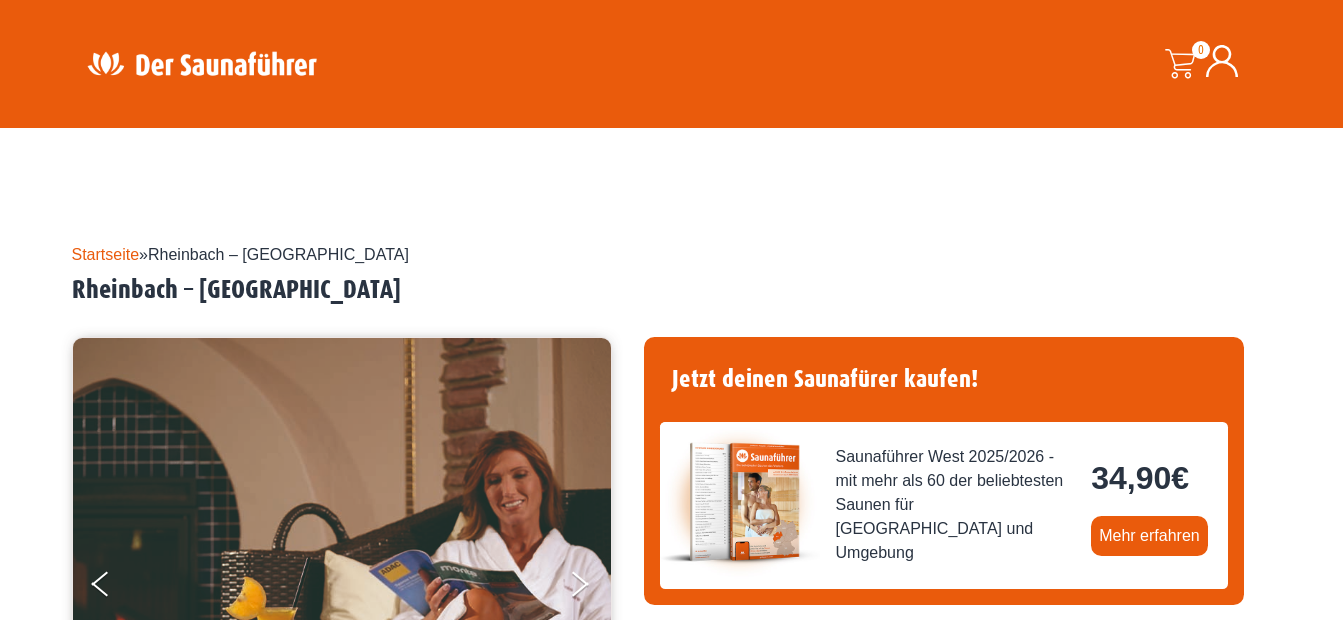 scroll, scrollTop: 1100, scrollLeft: 0, axis: vertical 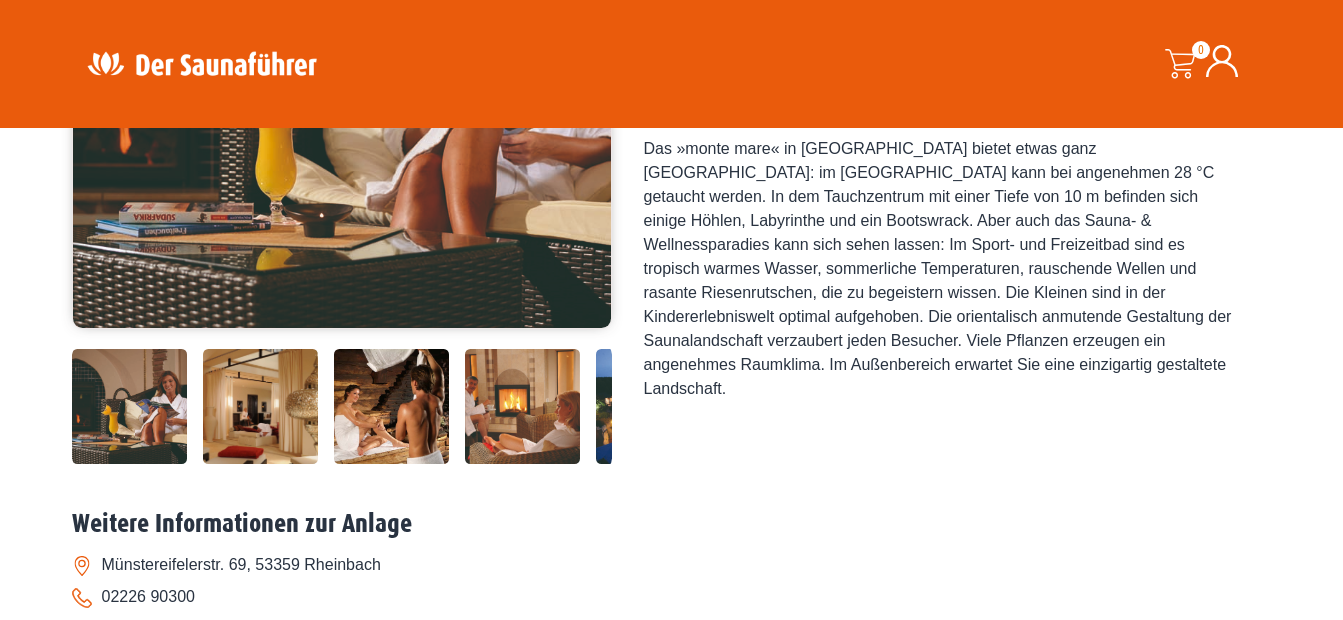 click at bounding box center (391, 406) 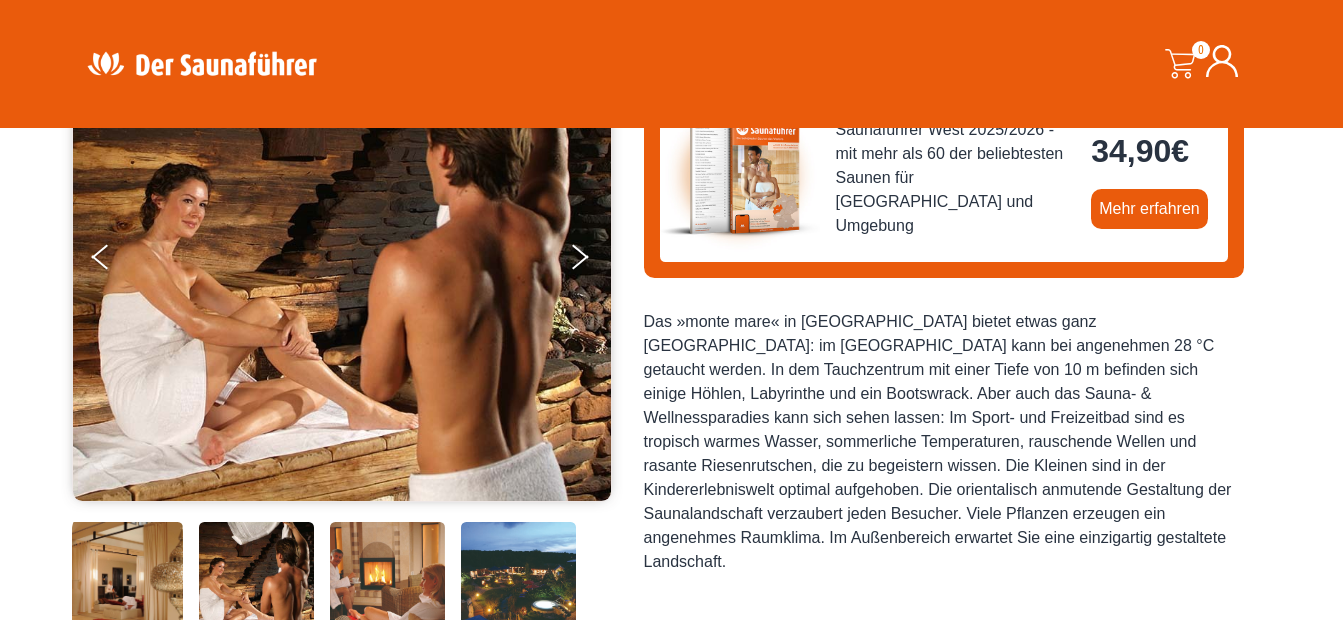 scroll, scrollTop: 245, scrollLeft: 0, axis: vertical 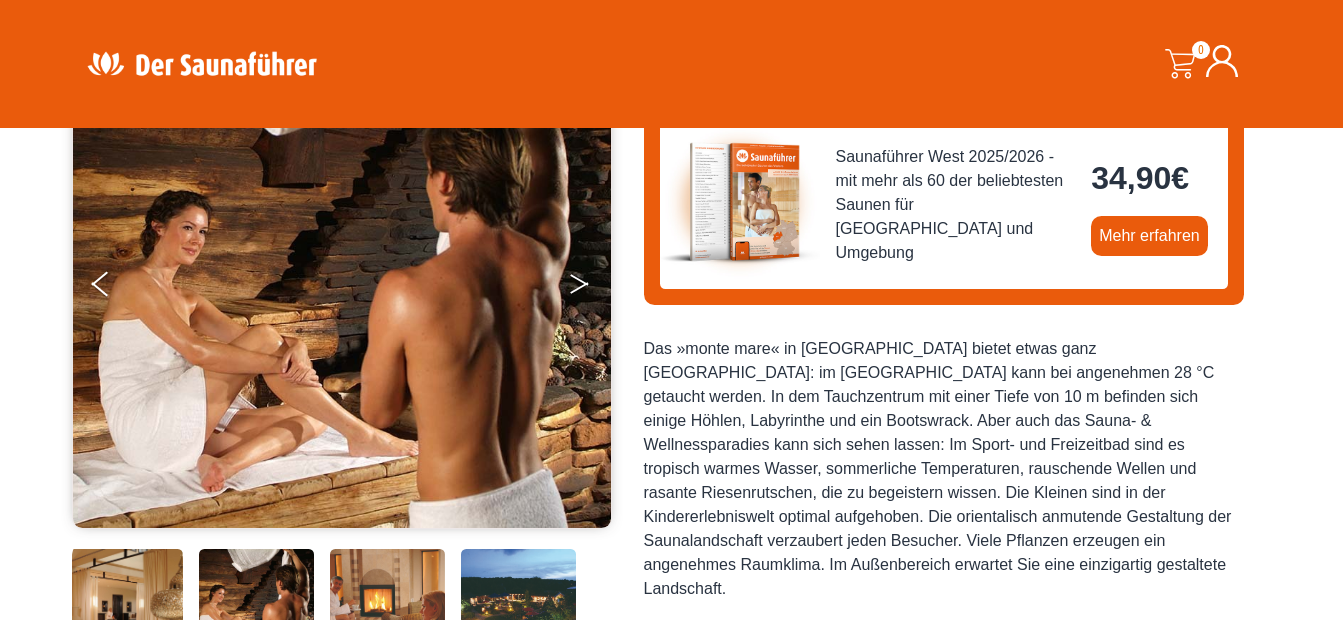 click at bounding box center (593, 288) 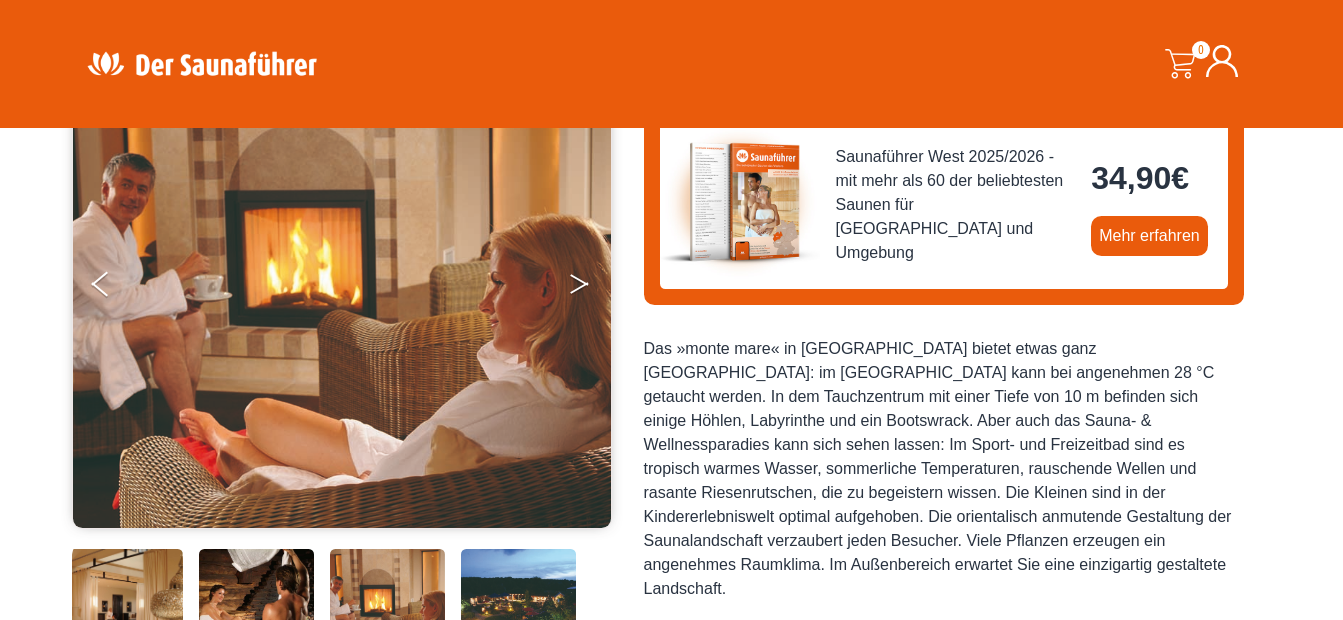 click at bounding box center [593, 288] 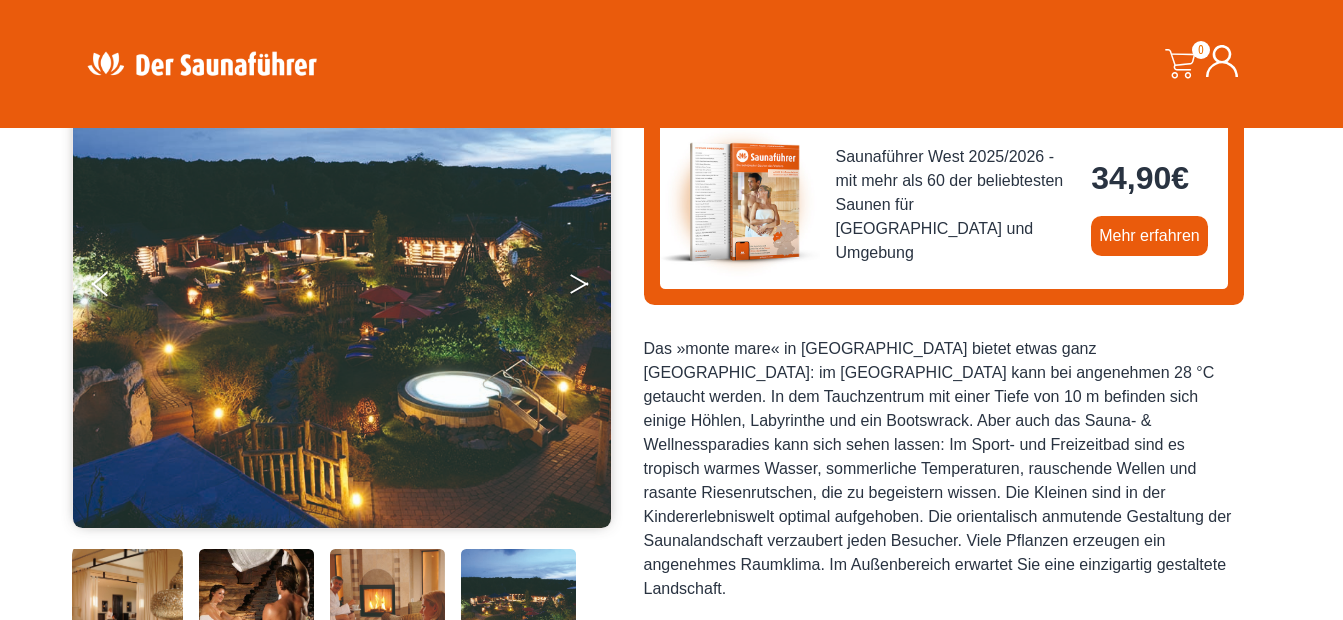 click at bounding box center [593, 288] 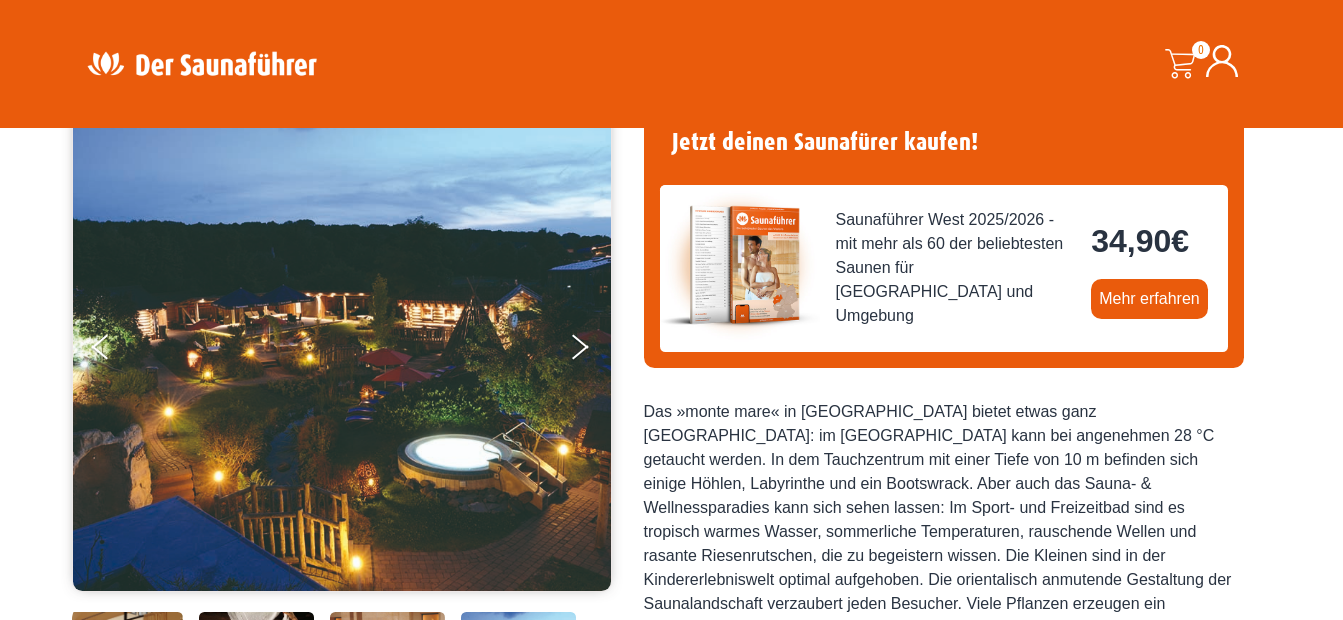 scroll, scrollTop: 145, scrollLeft: 0, axis: vertical 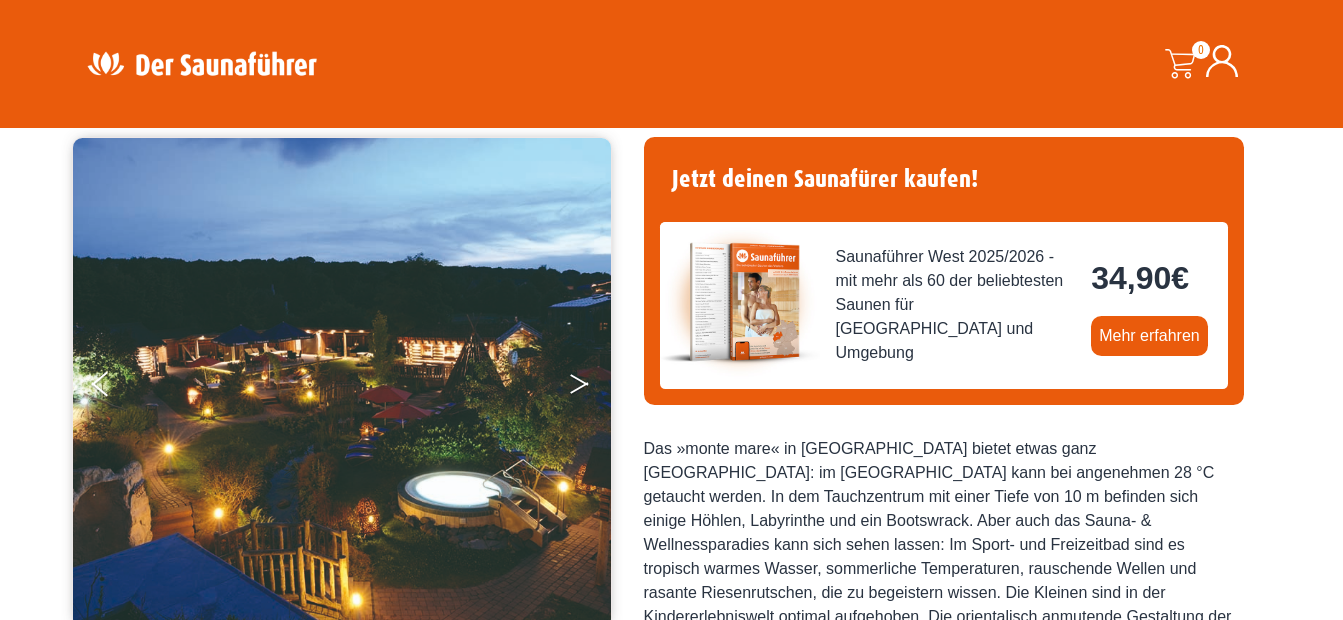 click at bounding box center [593, 388] 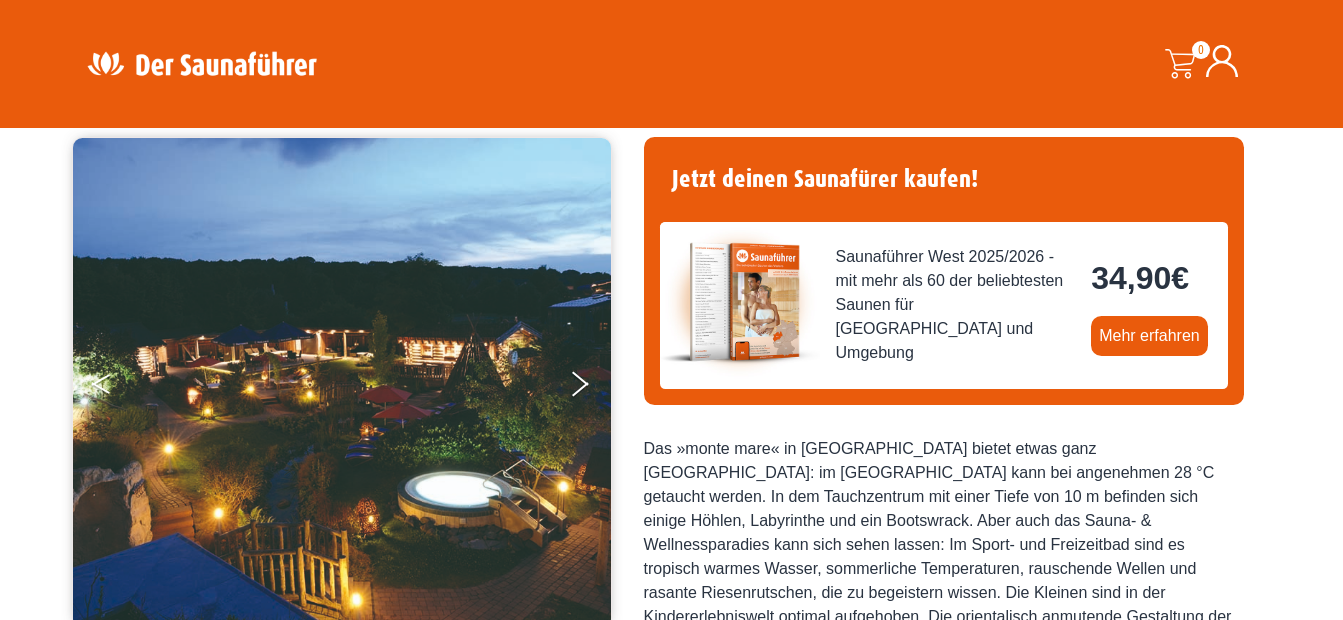 click at bounding box center (117, 388) 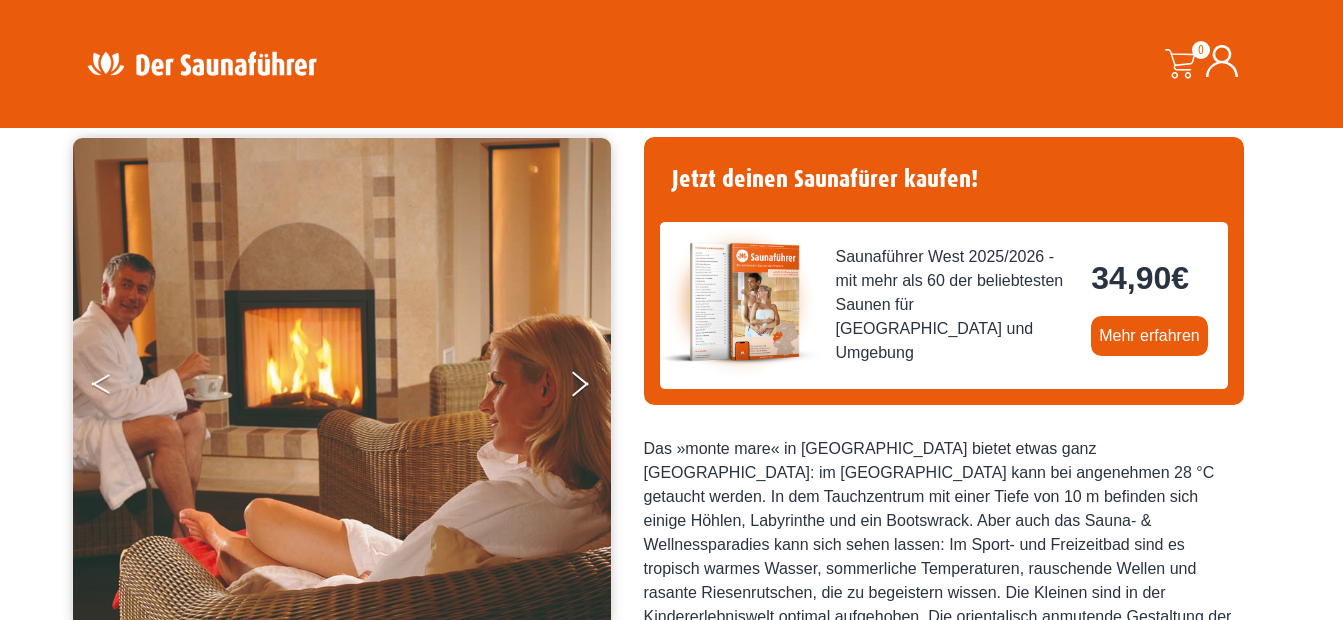 click at bounding box center [117, 388] 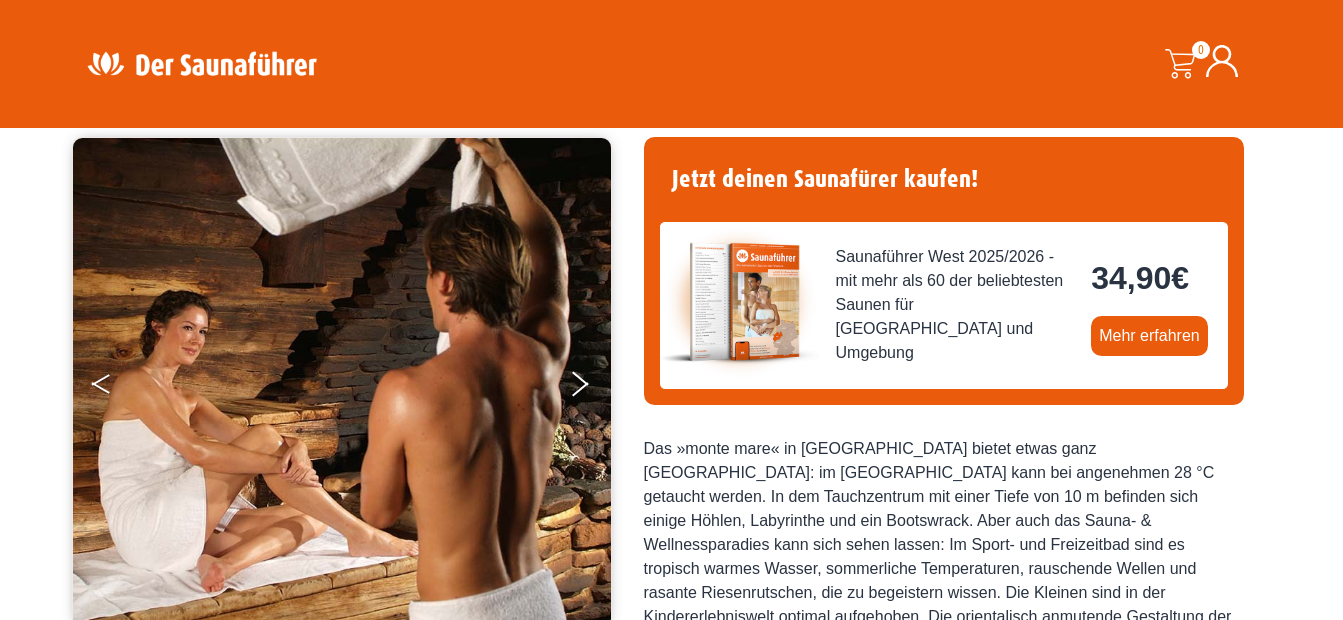 click at bounding box center (117, 388) 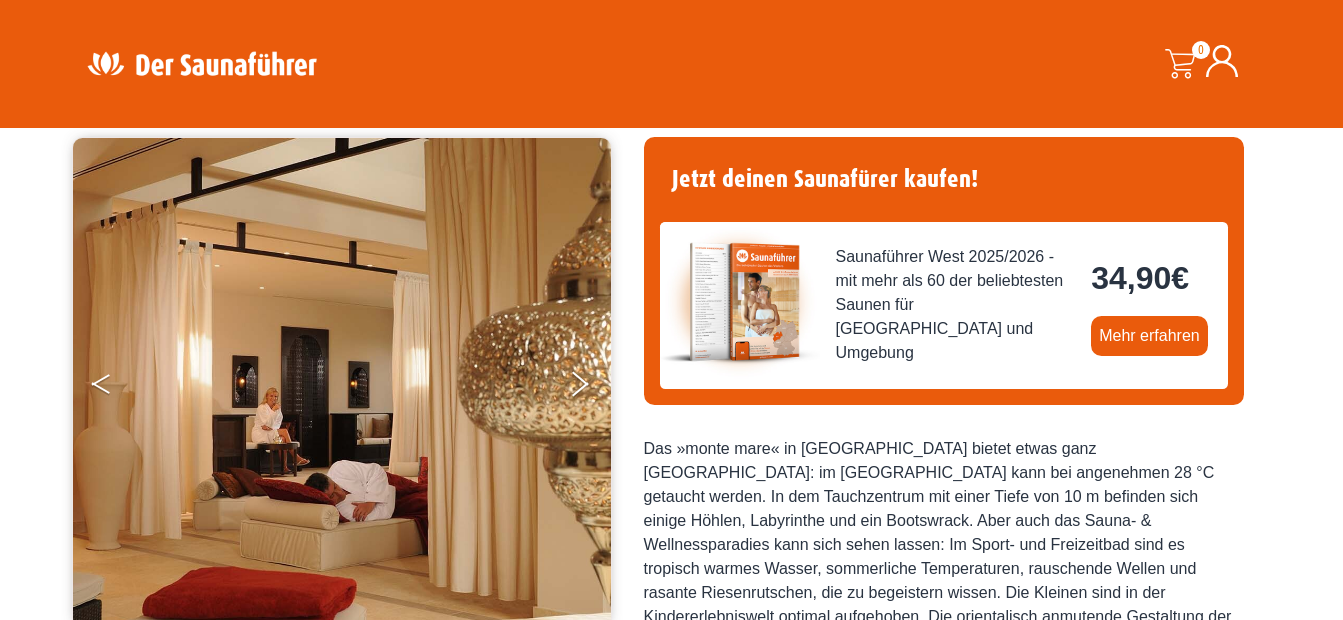 click at bounding box center (117, 388) 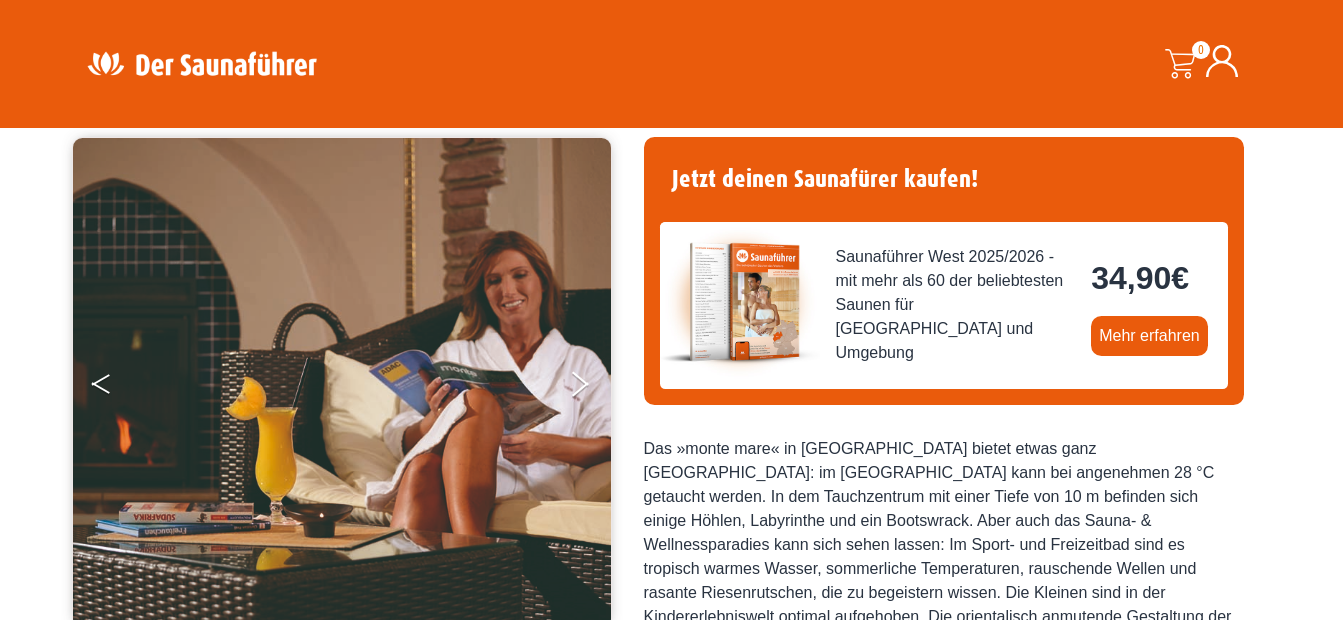 click at bounding box center (117, 388) 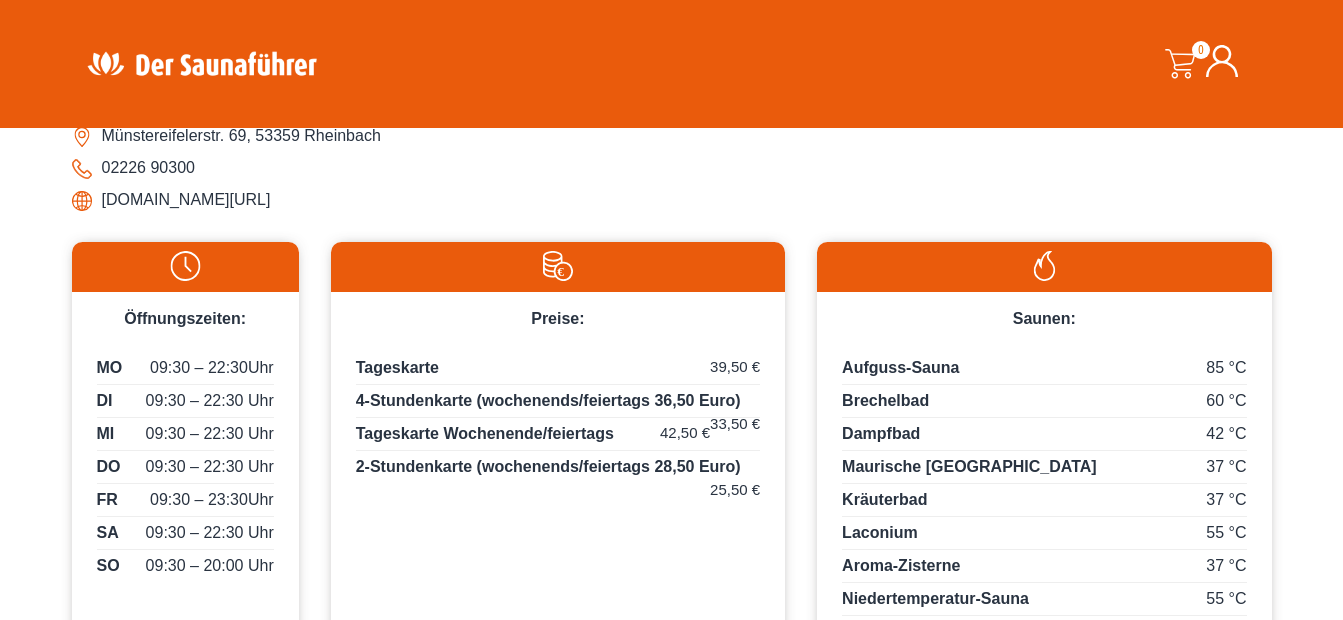 scroll, scrollTop: 745, scrollLeft: 0, axis: vertical 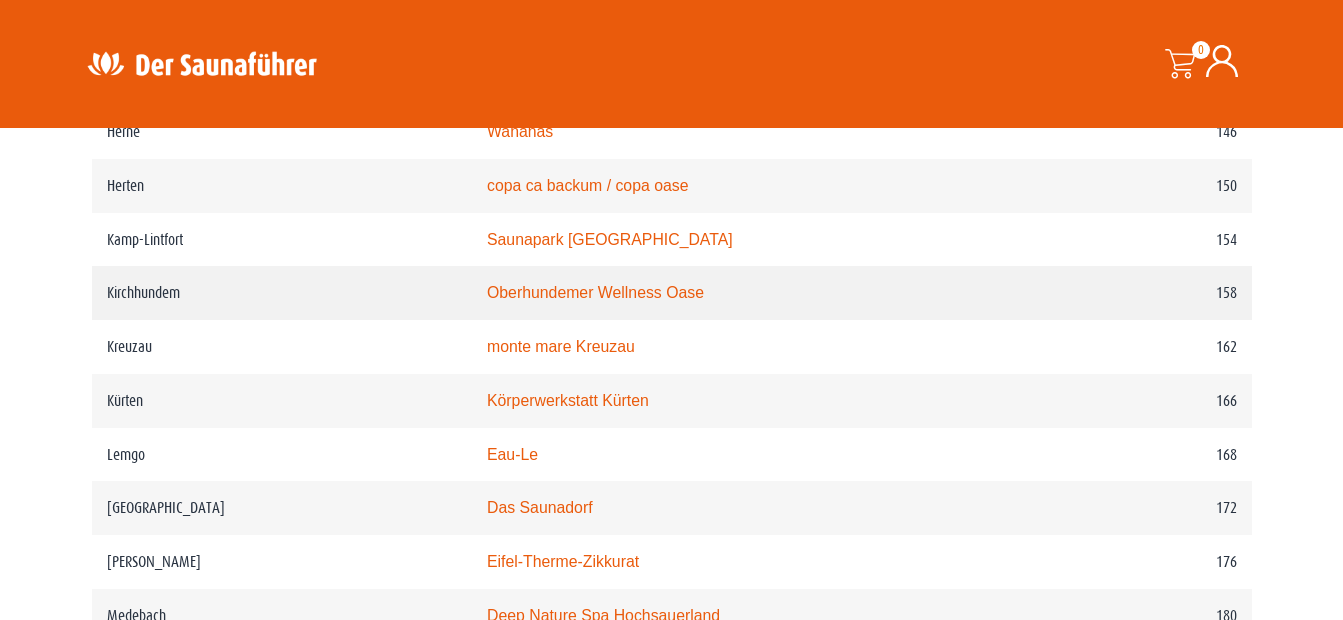 click on "Oberhundemer Wellness Oase" at bounding box center [757, 293] 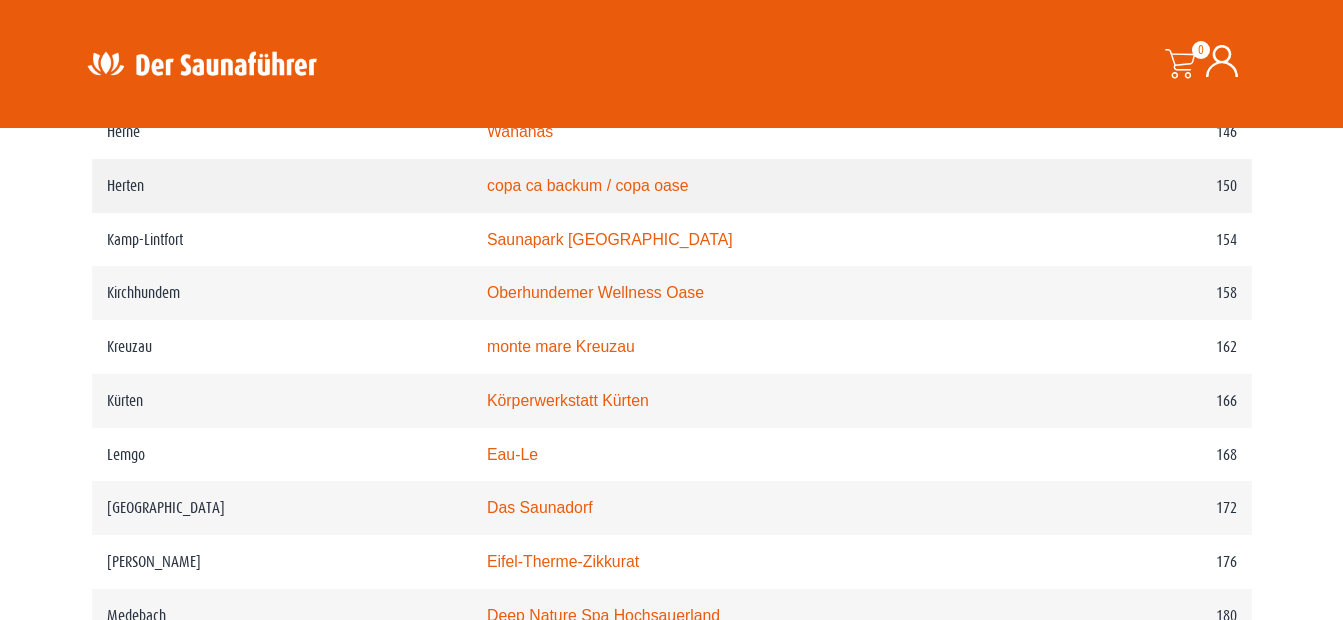 click on "copa ca backum / copa oase" at bounding box center (588, 185) 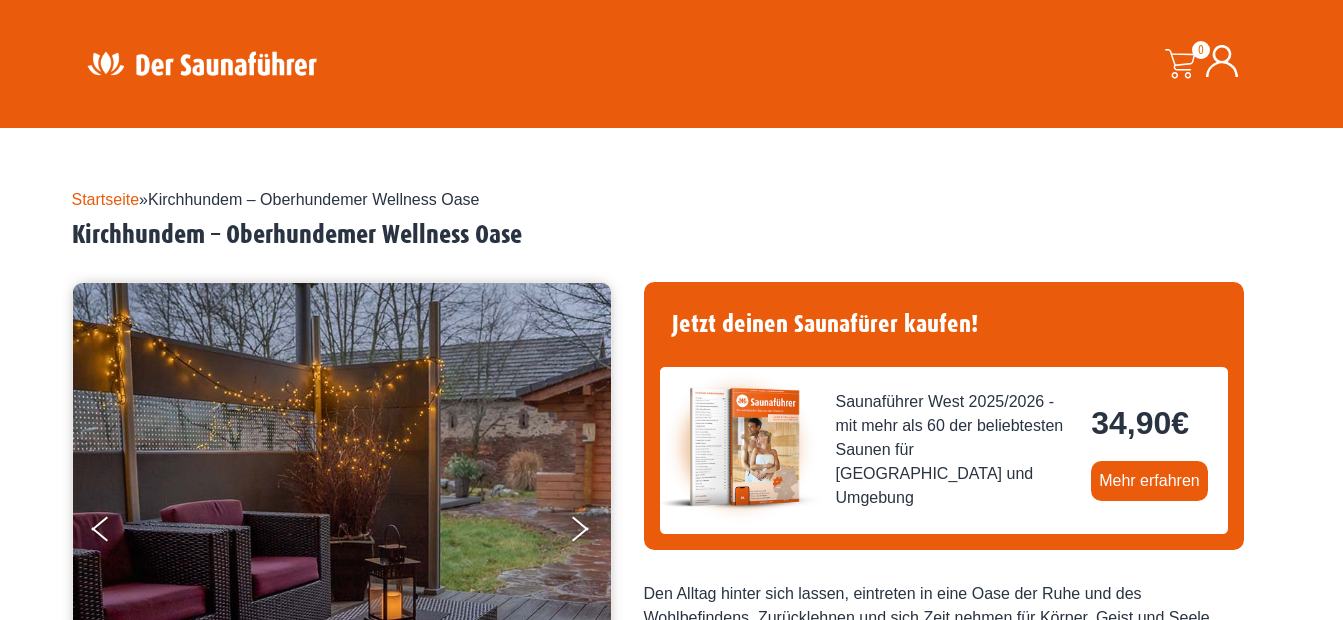 scroll, scrollTop: 900, scrollLeft: 0, axis: vertical 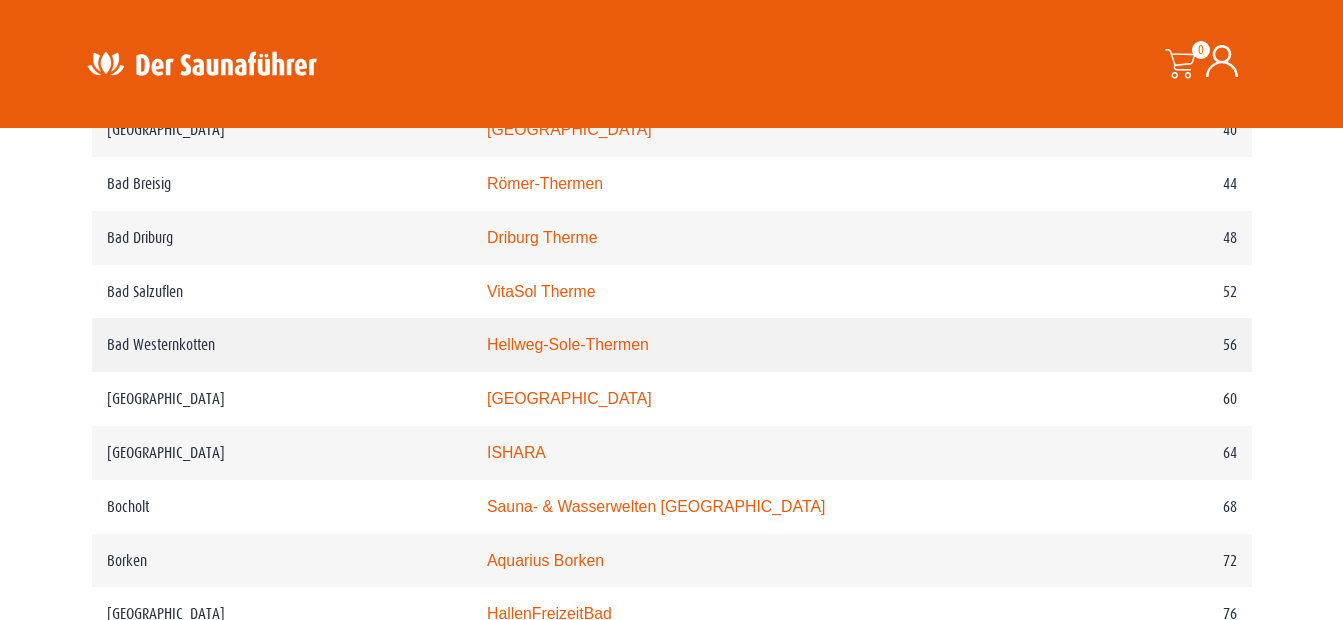 click on "Hellweg-Sole-Thermen" at bounding box center (568, 344) 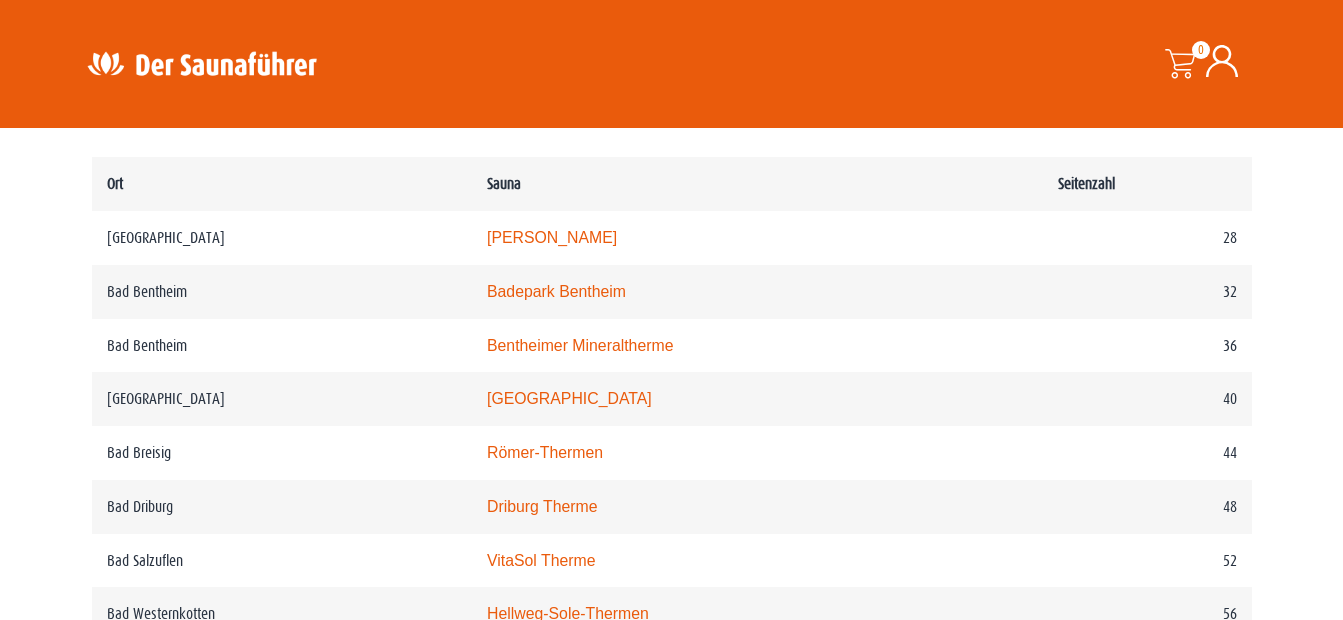 scroll, scrollTop: 1050, scrollLeft: 0, axis: vertical 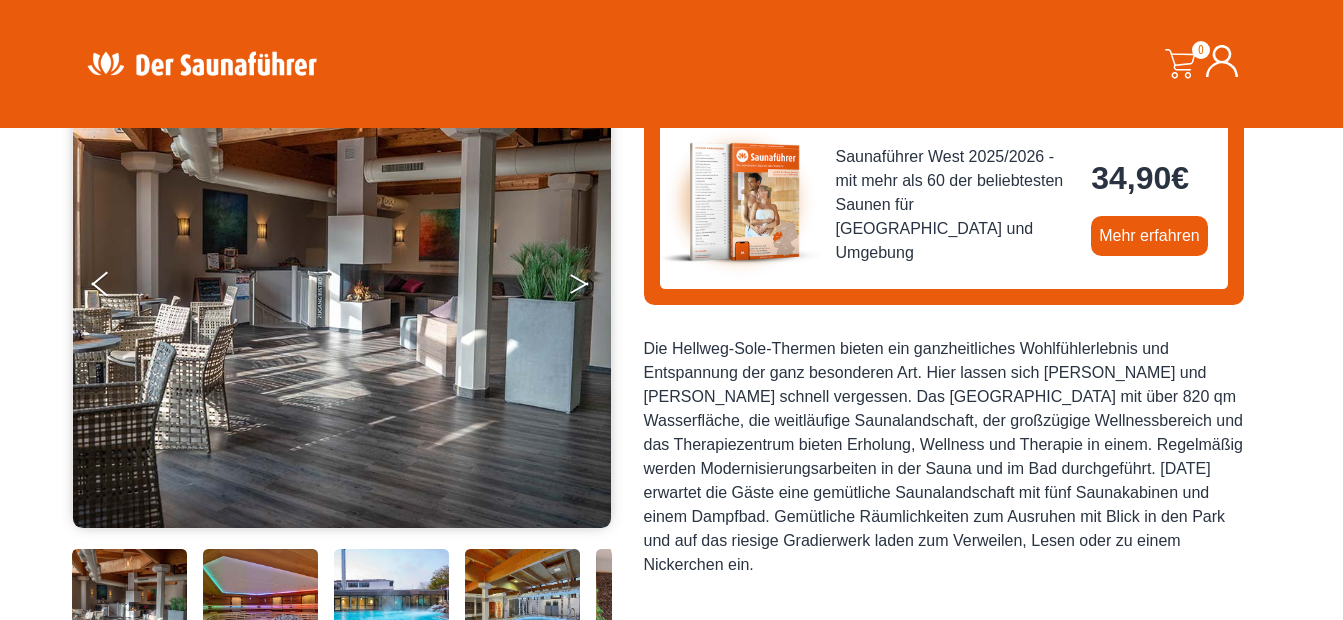 click at bounding box center (593, 288) 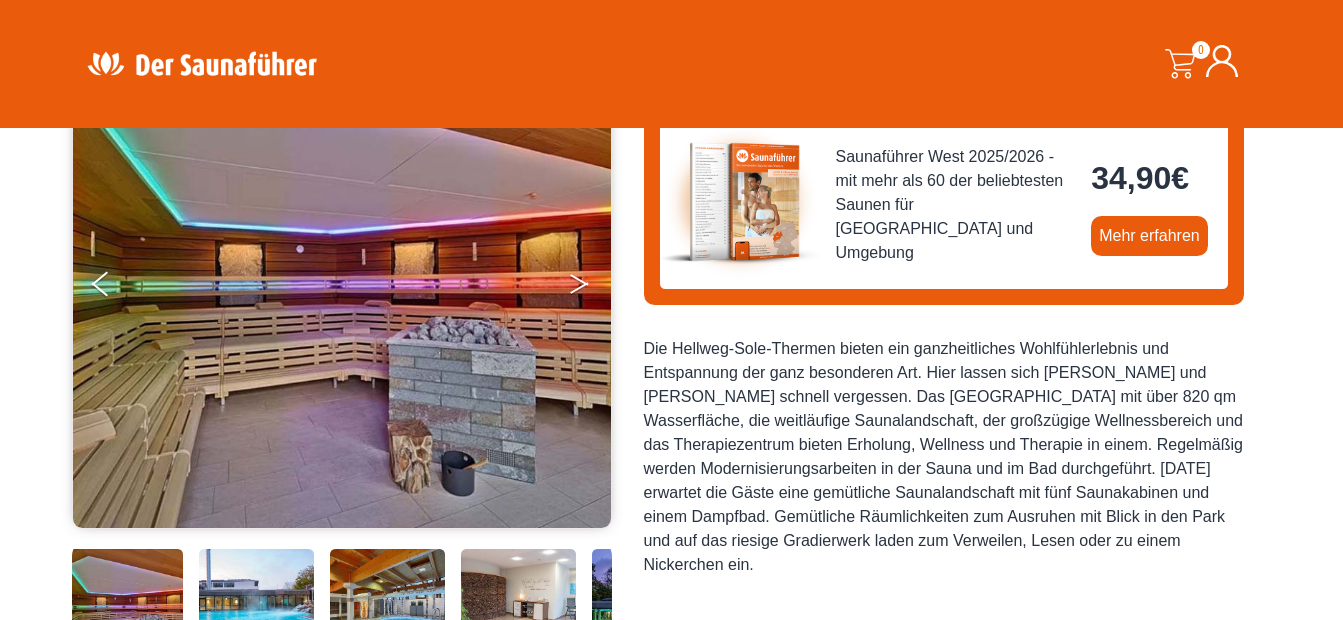 click at bounding box center (593, 288) 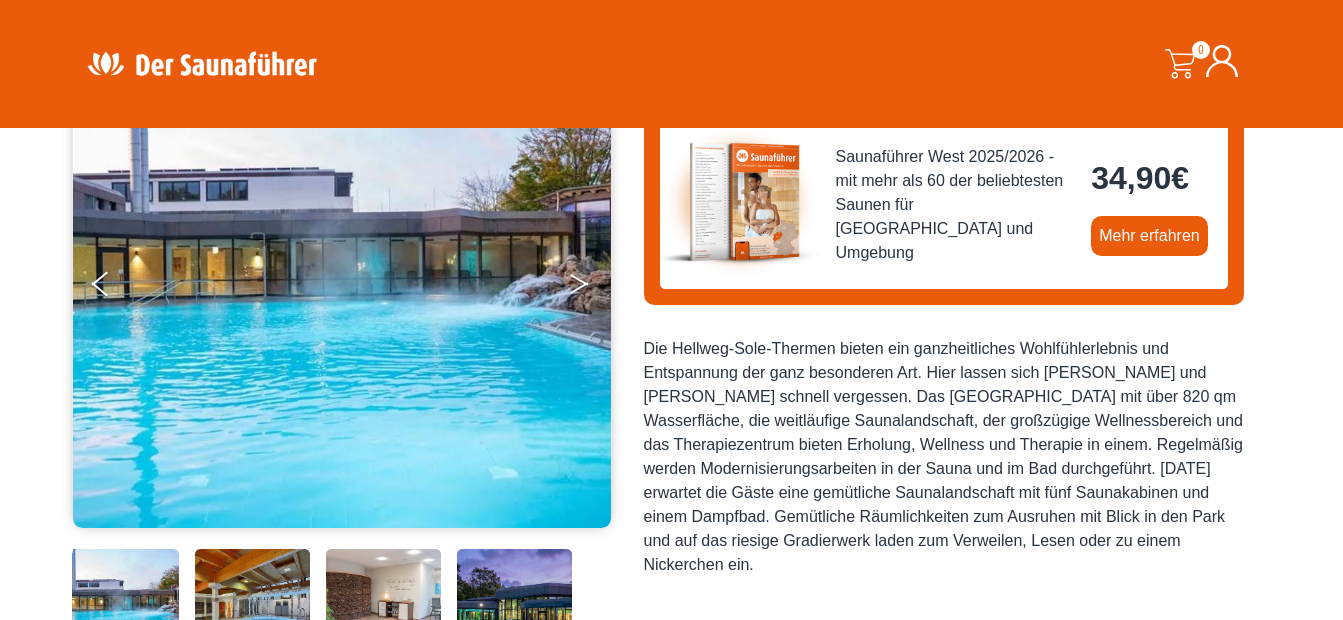 click at bounding box center (593, 288) 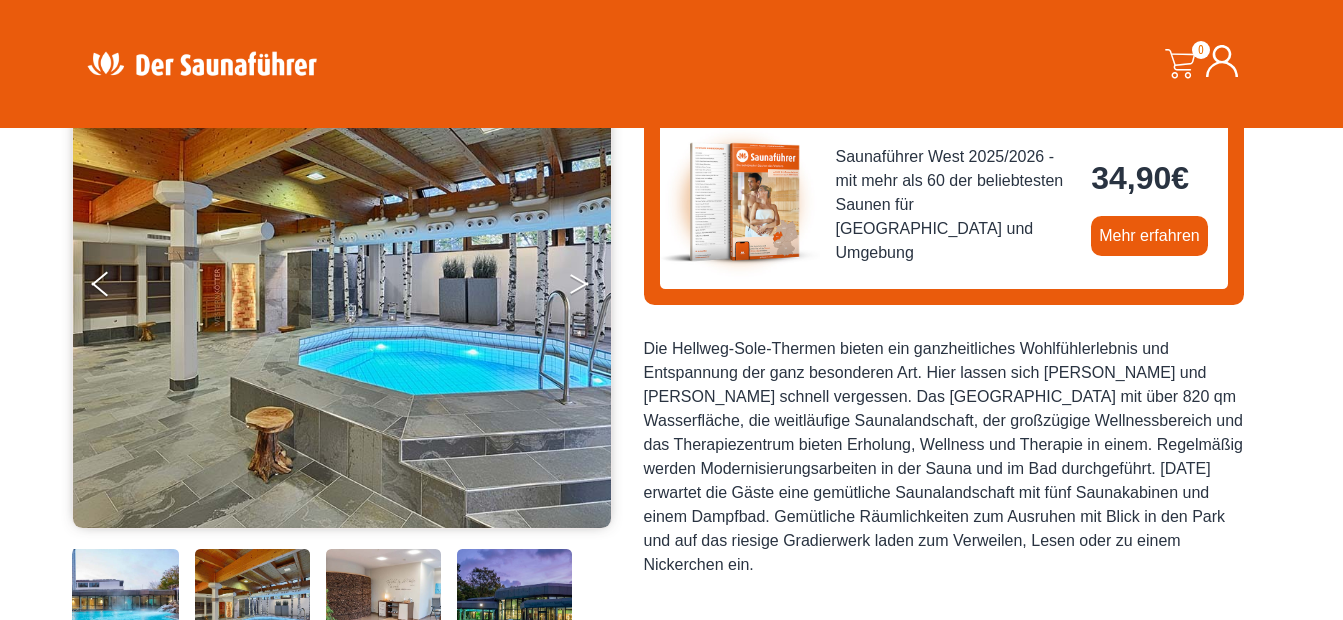 click at bounding box center [593, 288] 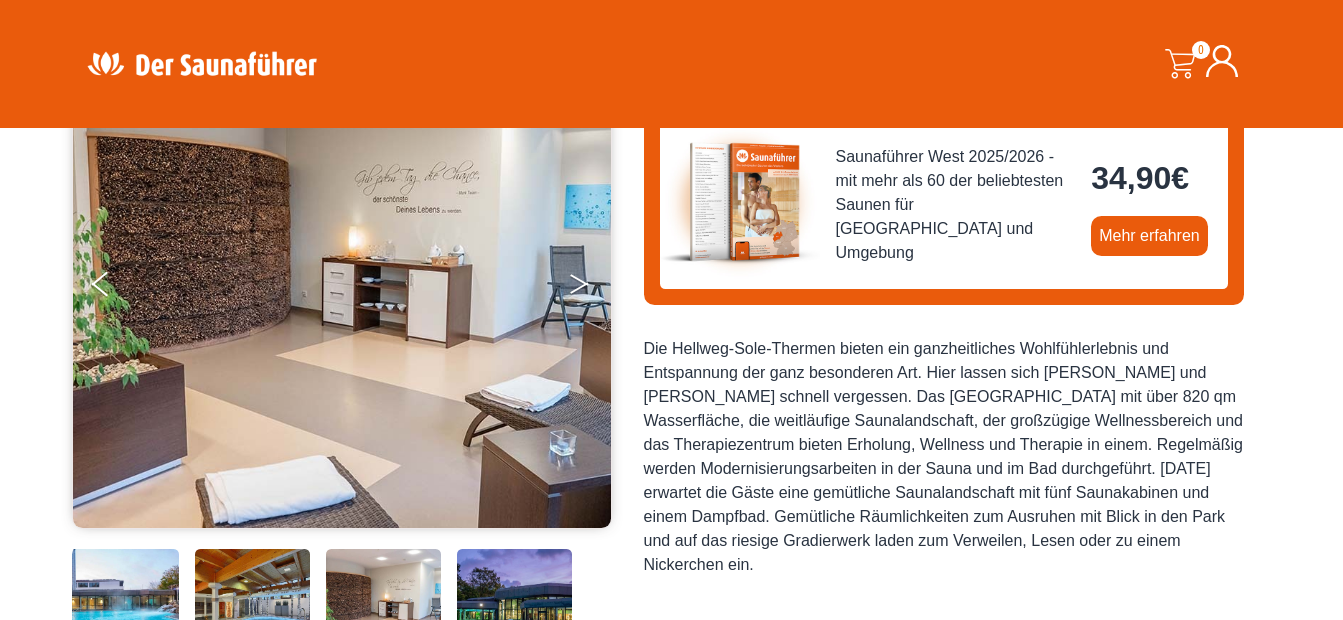 click at bounding box center (593, 288) 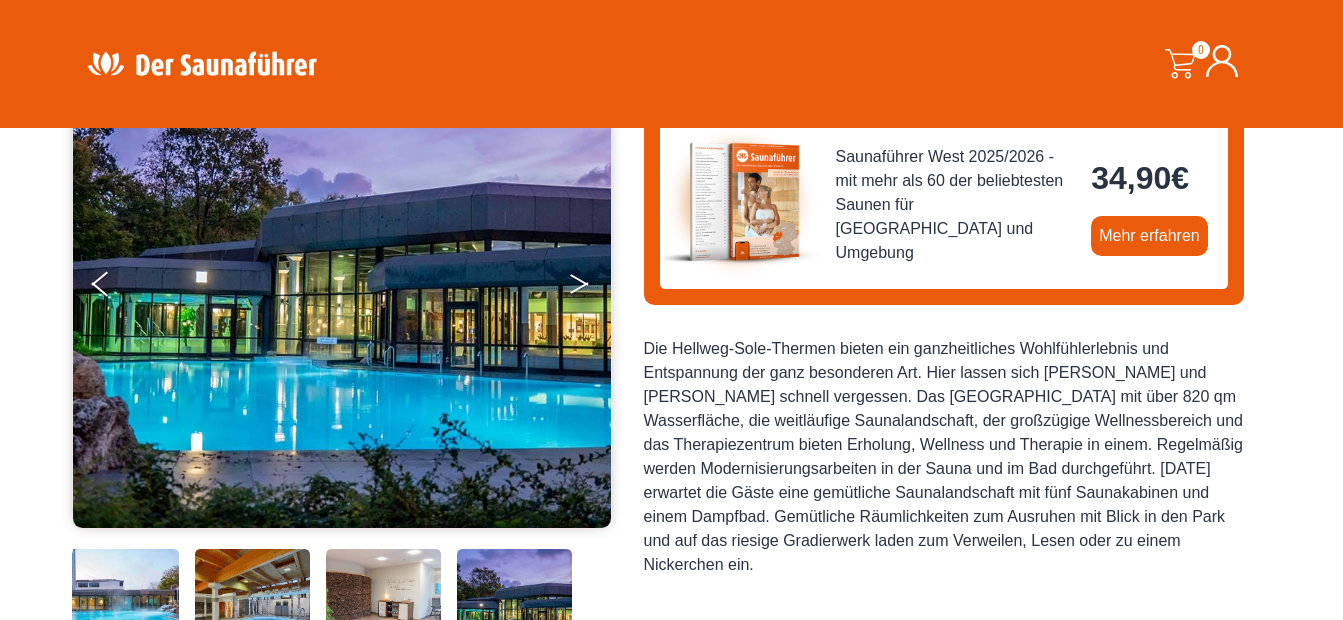 click at bounding box center [593, 288] 